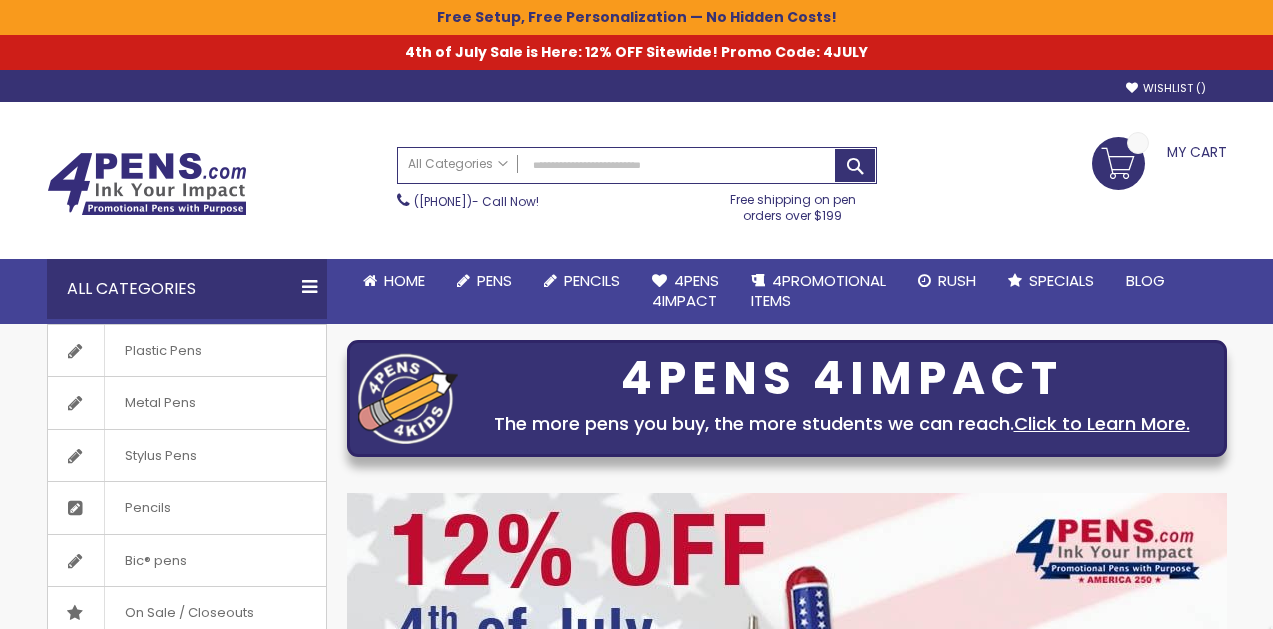 scroll, scrollTop: 0, scrollLeft: 0, axis: both 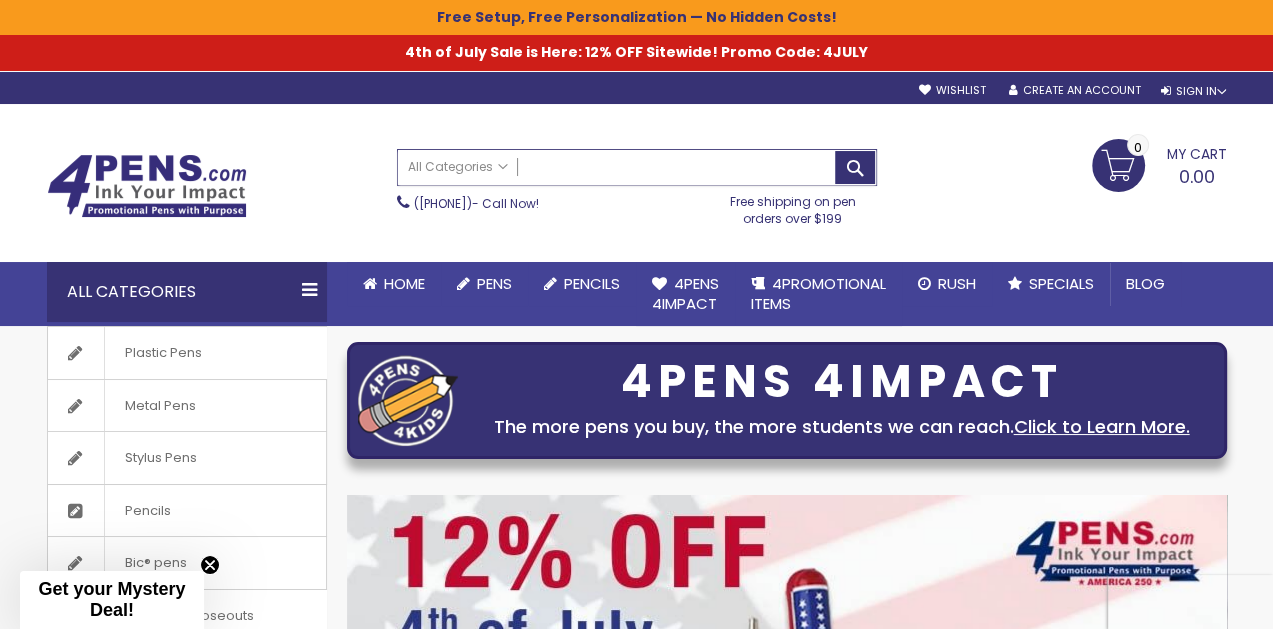 click on "Search" at bounding box center [637, 167] 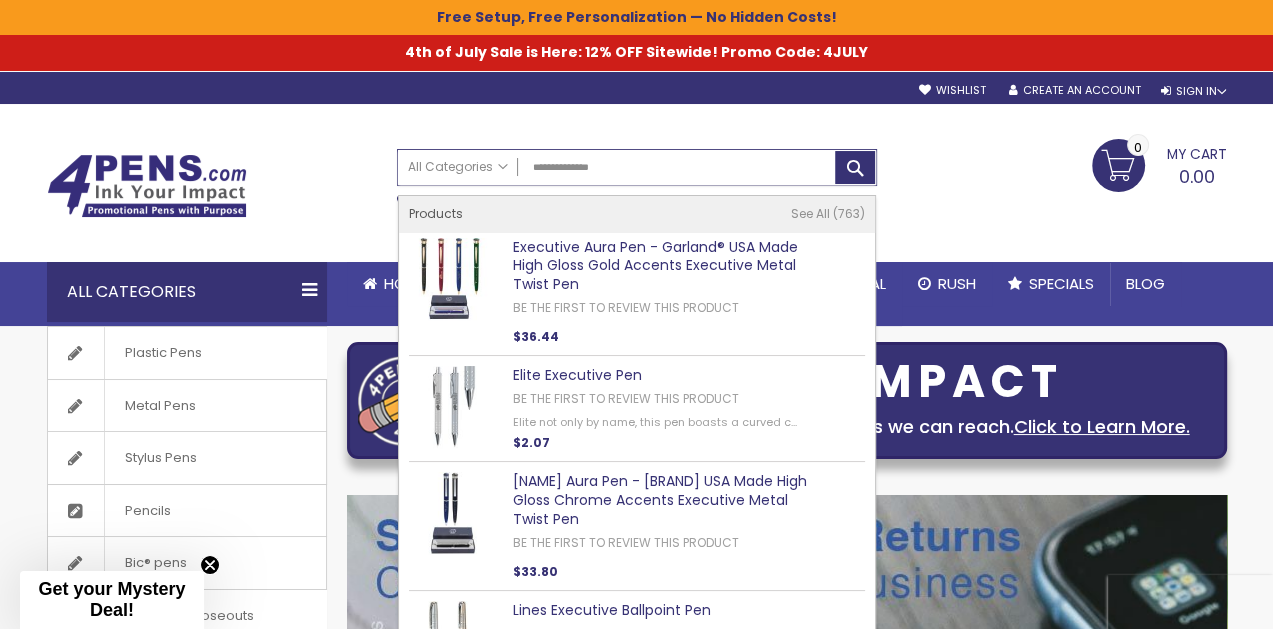 type on "**********" 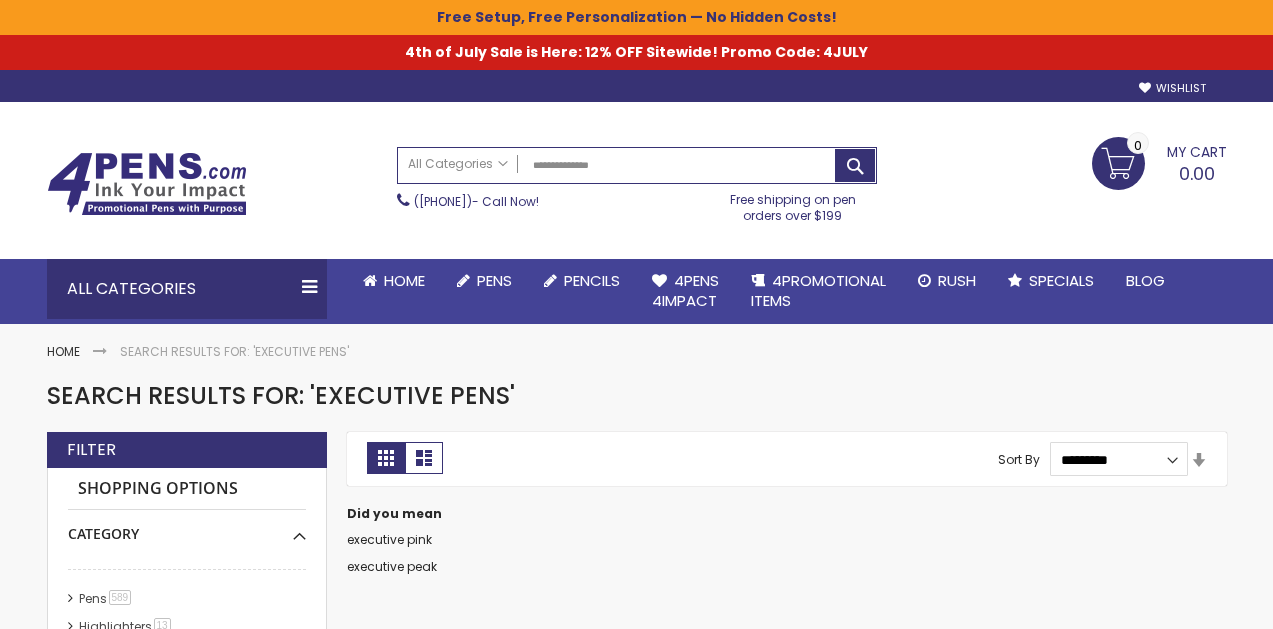 scroll, scrollTop: 0, scrollLeft: 0, axis: both 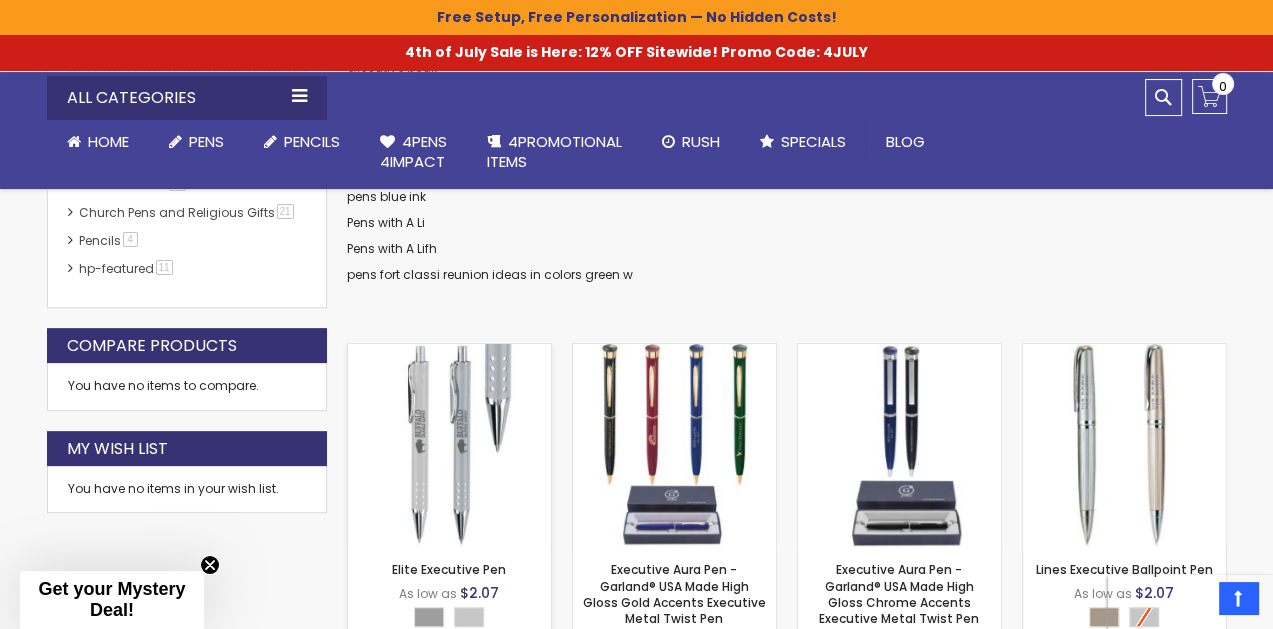 drag, startPoint x: 425, startPoint y: 452, endPoint x: 516, endPoint y: 523, distance: 115.42097 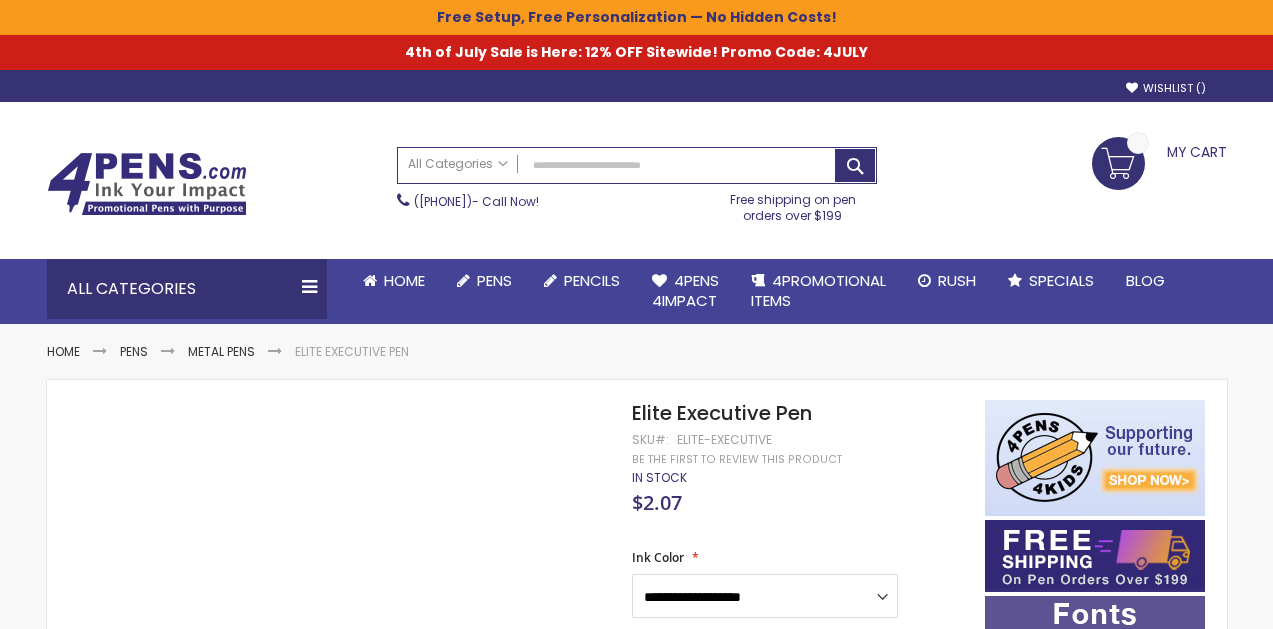 scroll, scrollTop: 0, scrollLeft: 0, axis: both 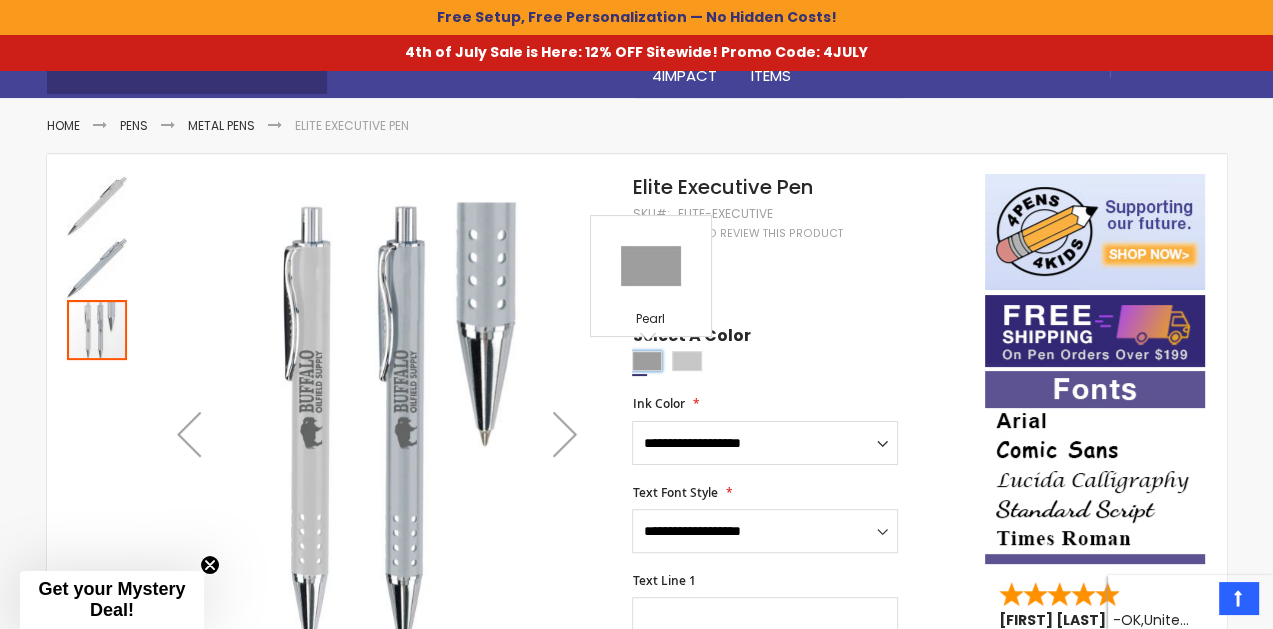 click at bounding box center (647, 361) 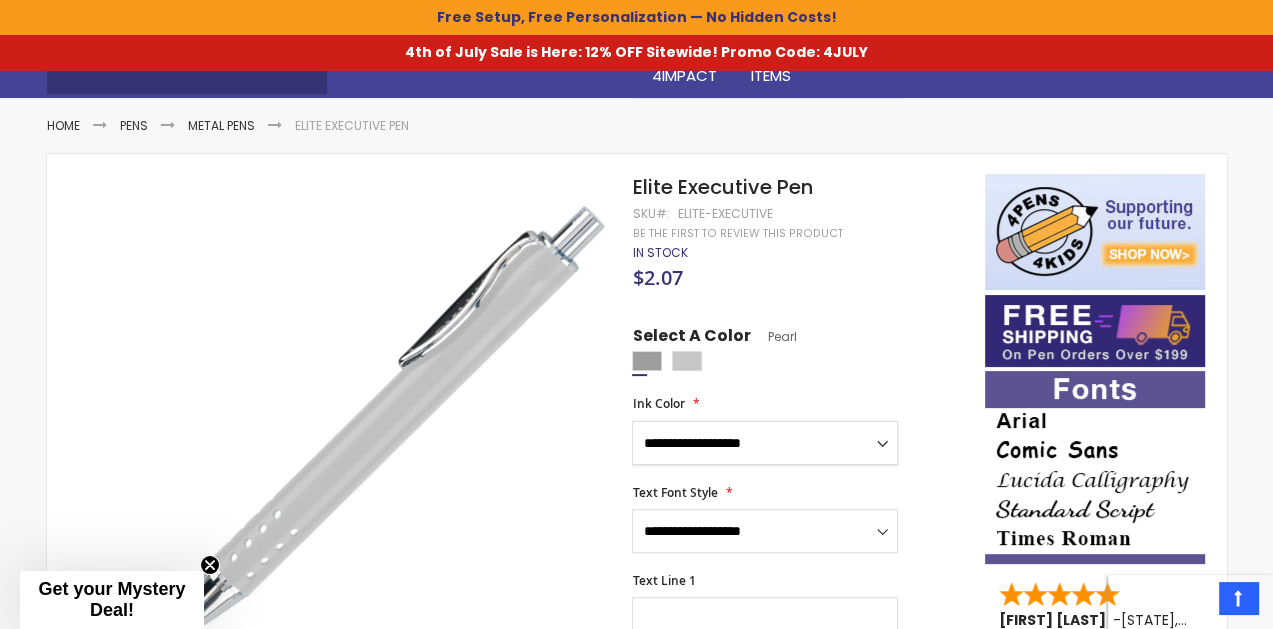click on "**********" at bounding box center (765, 443) 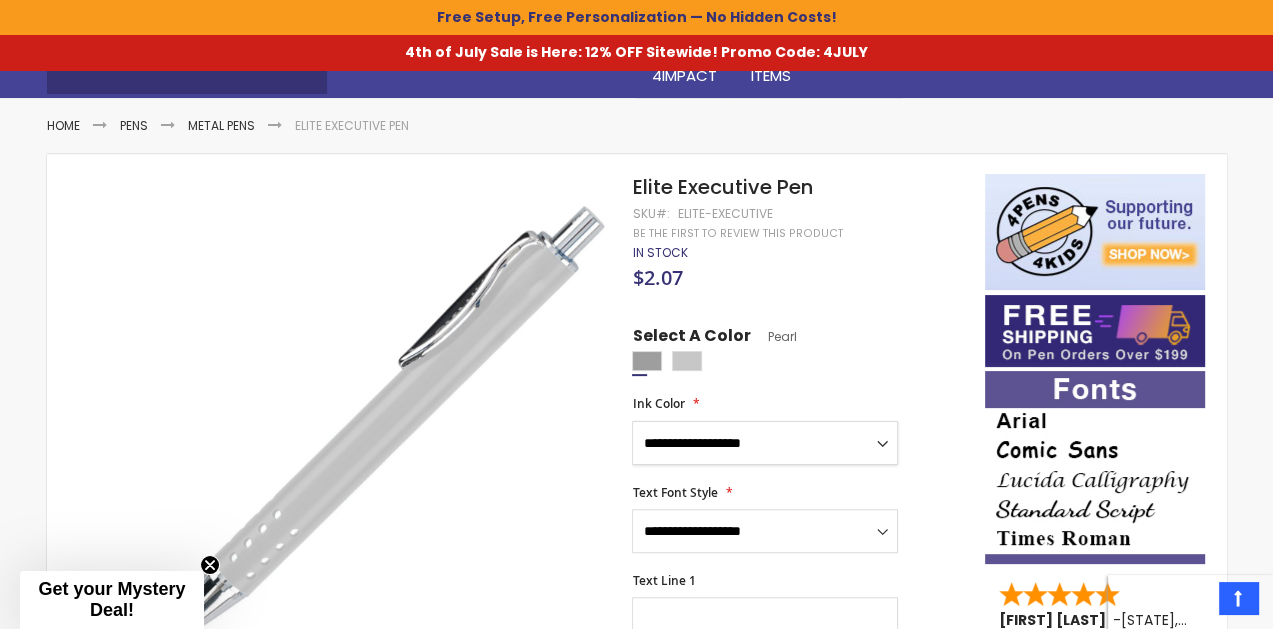 select on "****" 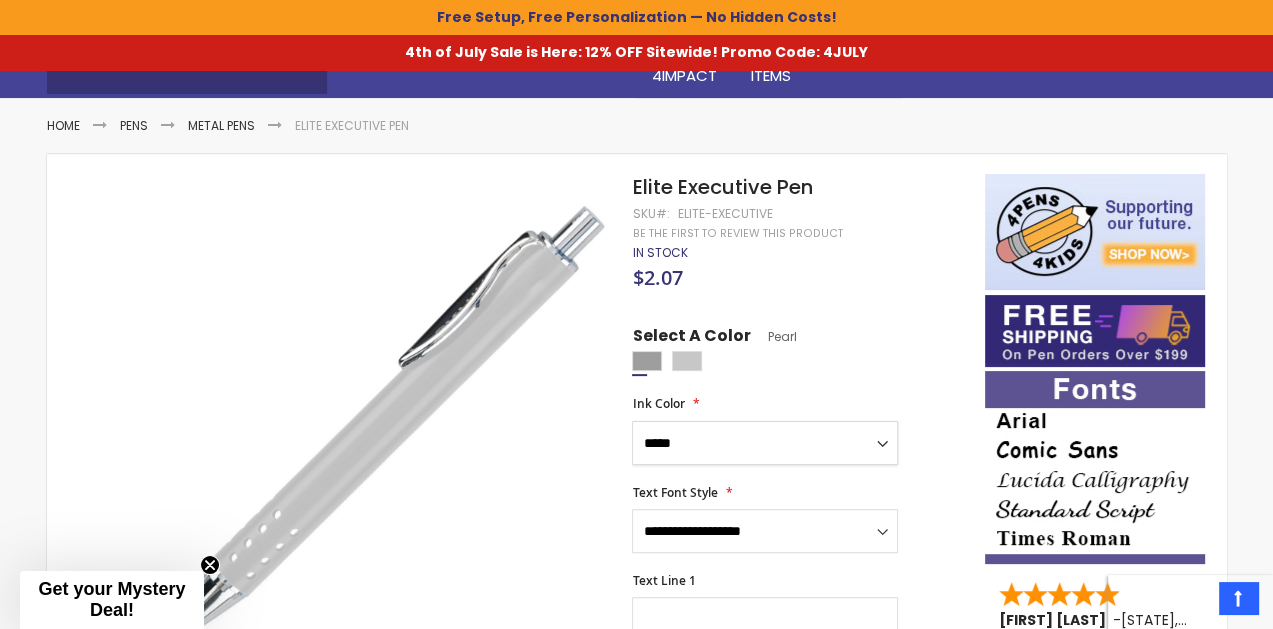 click on "**********" at bounding box center (765, 443) 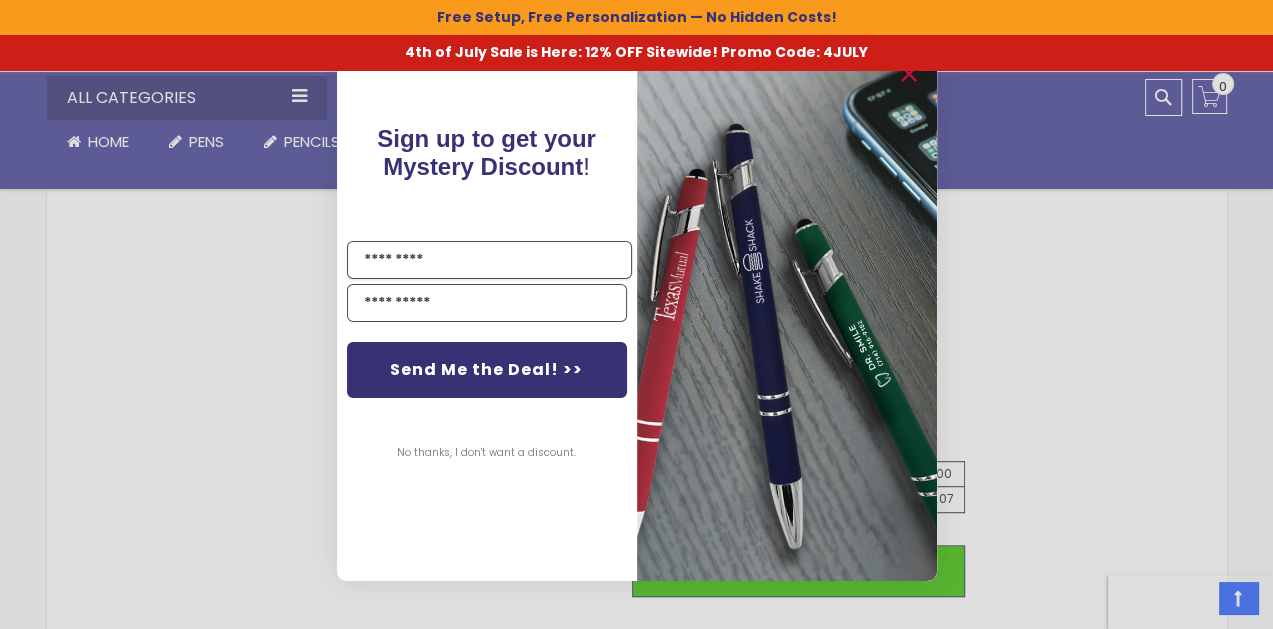 scroll, scrollTop: 900, scrollLeft: 0, axis: vertical 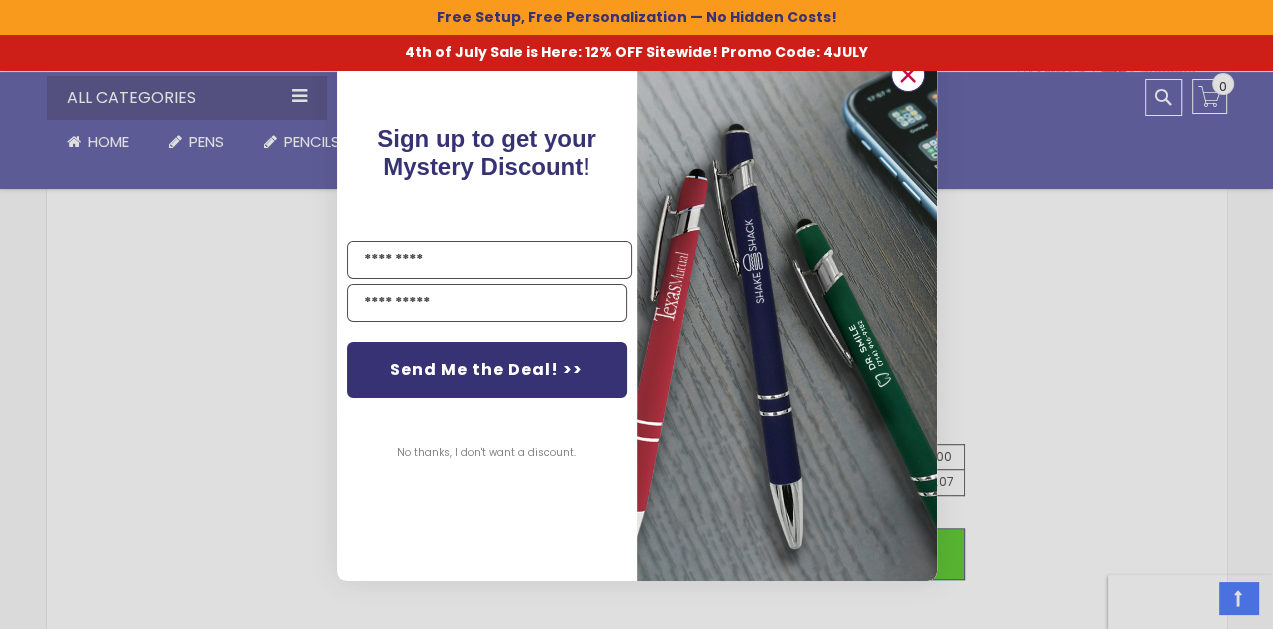 click at bounding box center (907, 74) 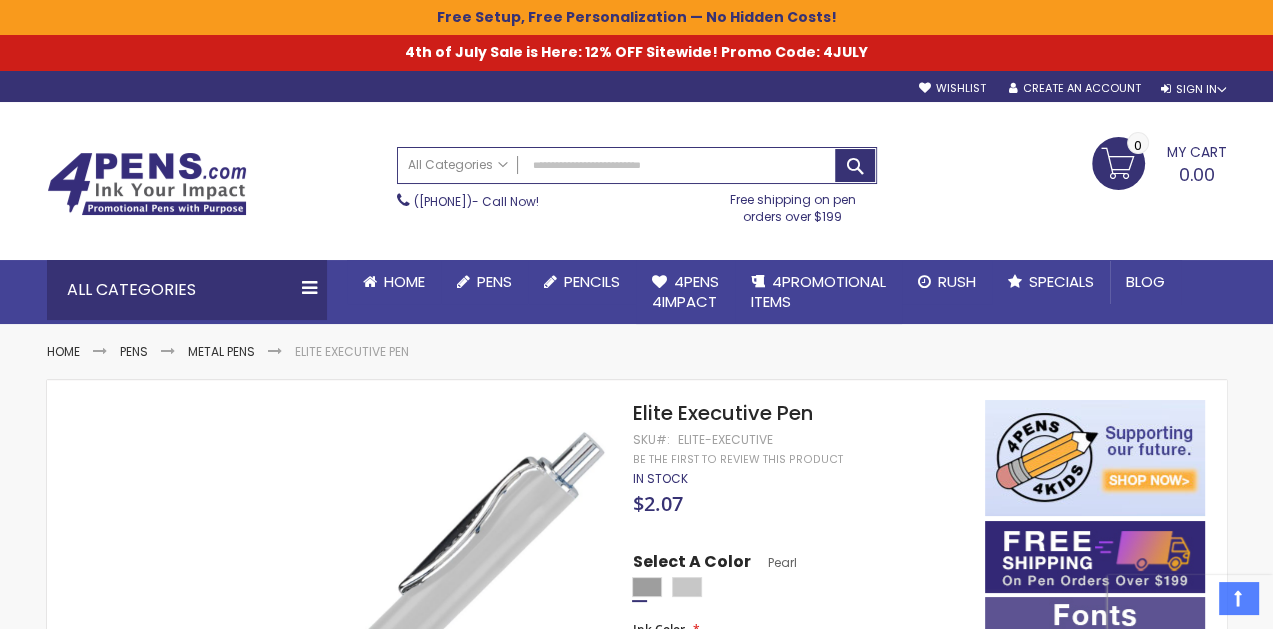 scroll, scrollTop: 0, scrollLeft: 0, axis: both 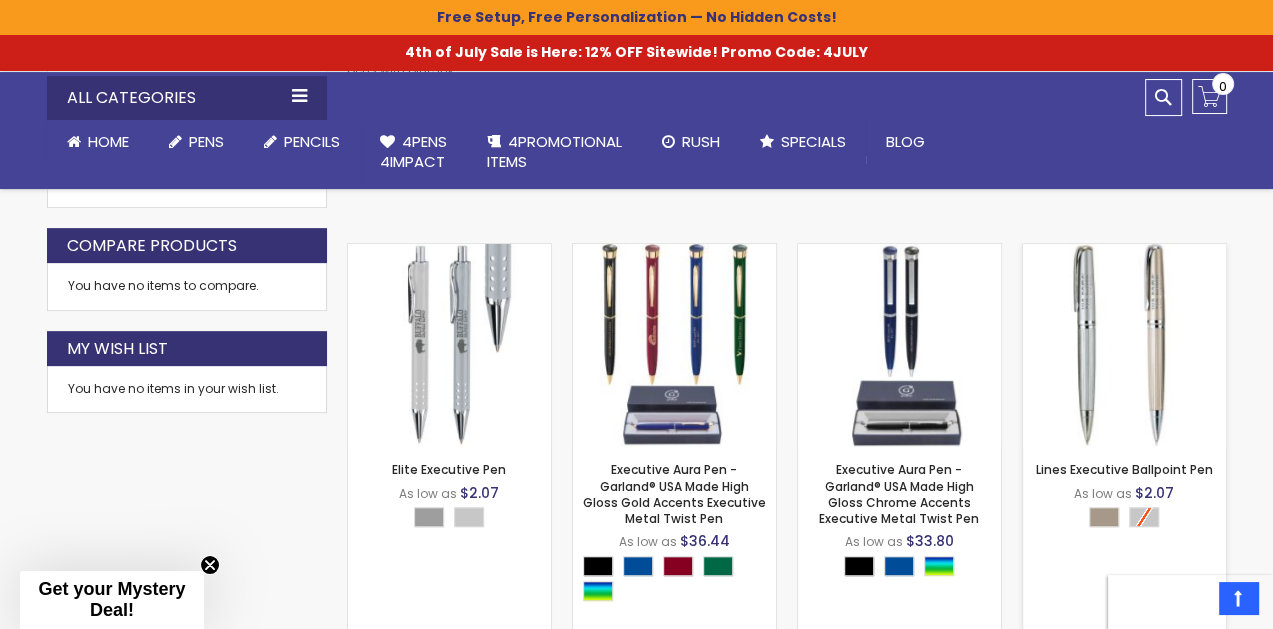 click at bounding box center (1124, 345) 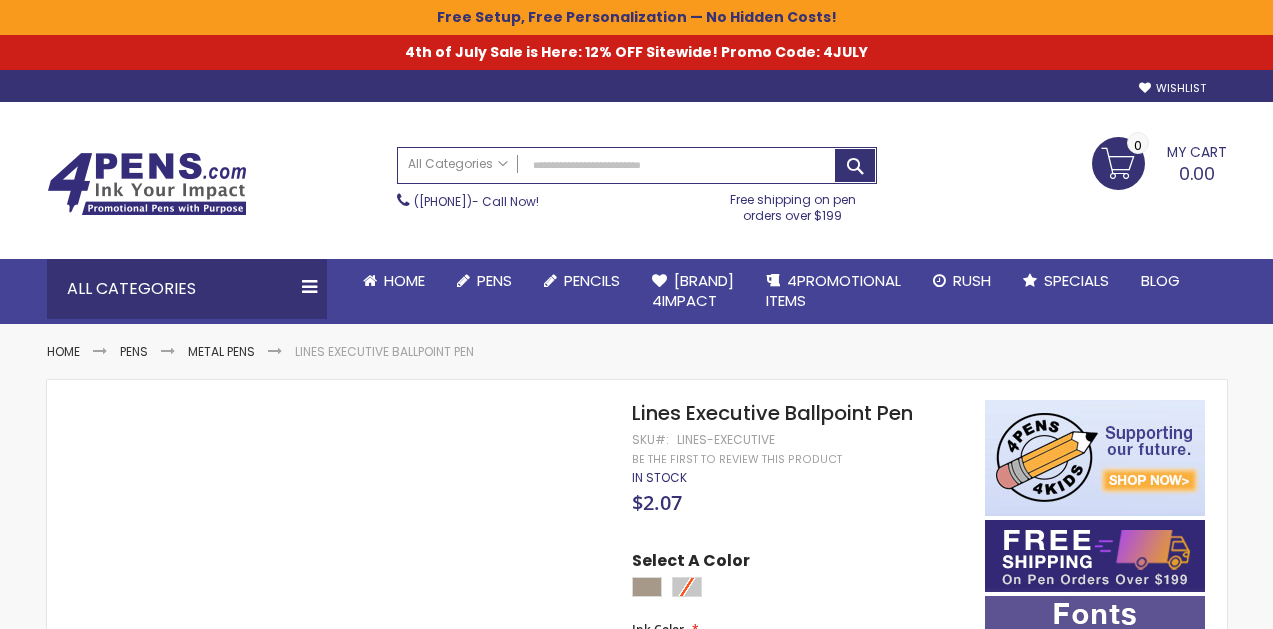scroll, scrollTop: 0, scrollLeft: 0, axis: both 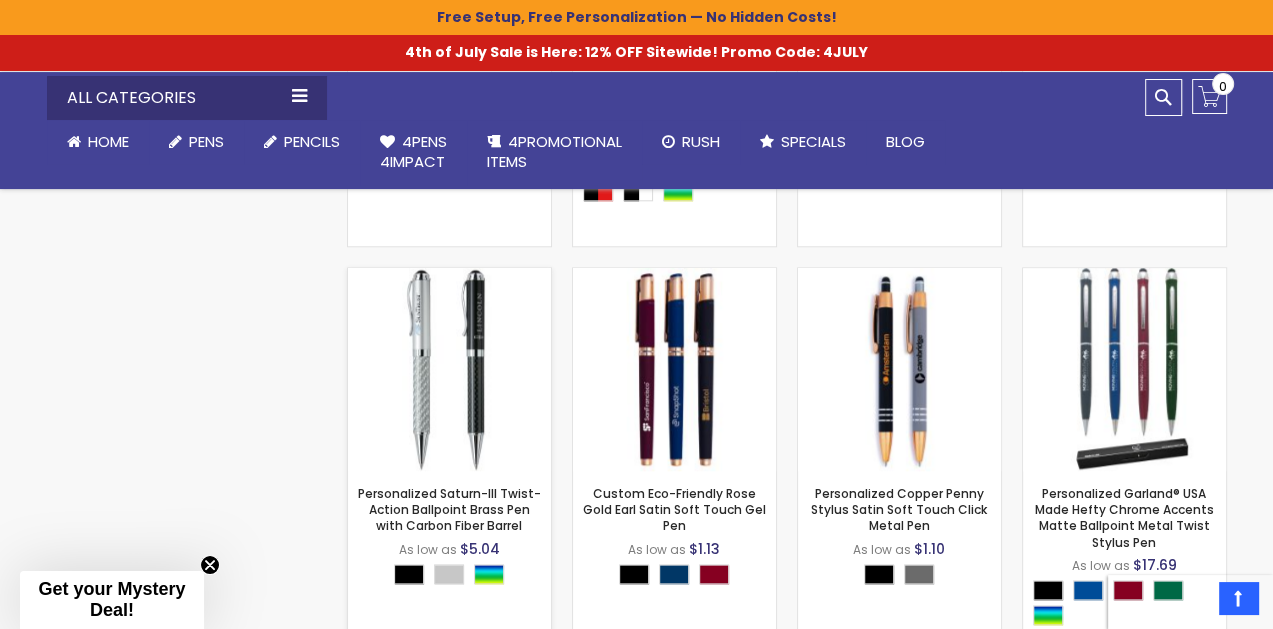 click at bounding box center [449, 369] 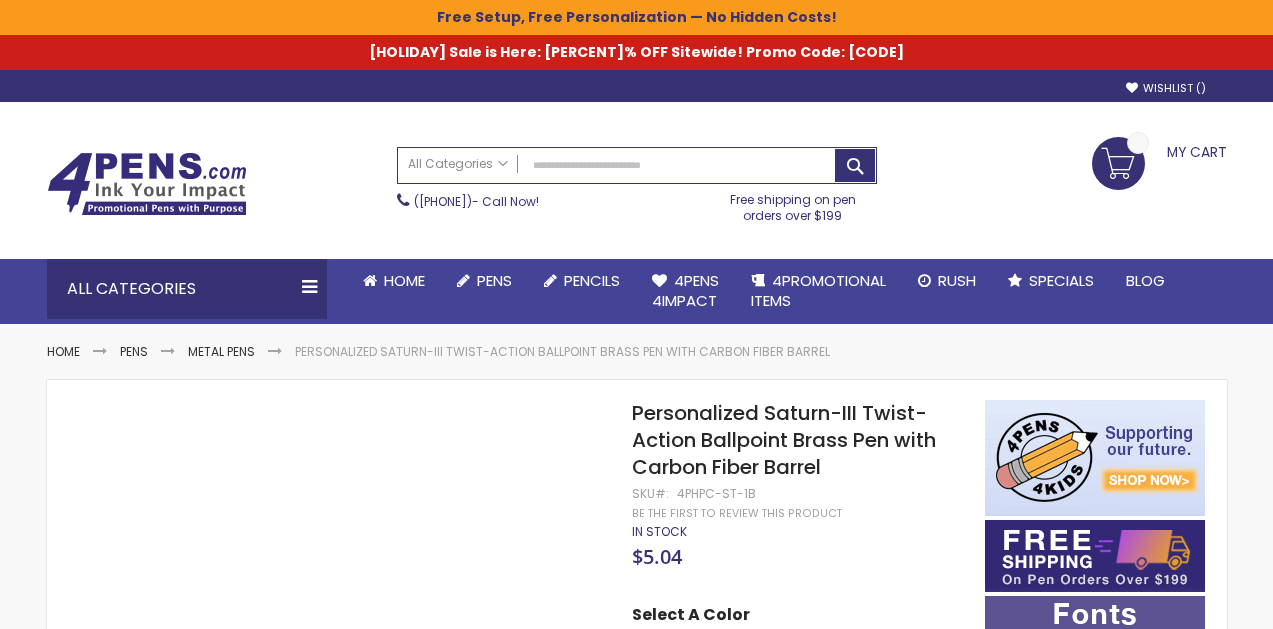scroll, scrollTop: 0, scrollLeft: 0, axis: both 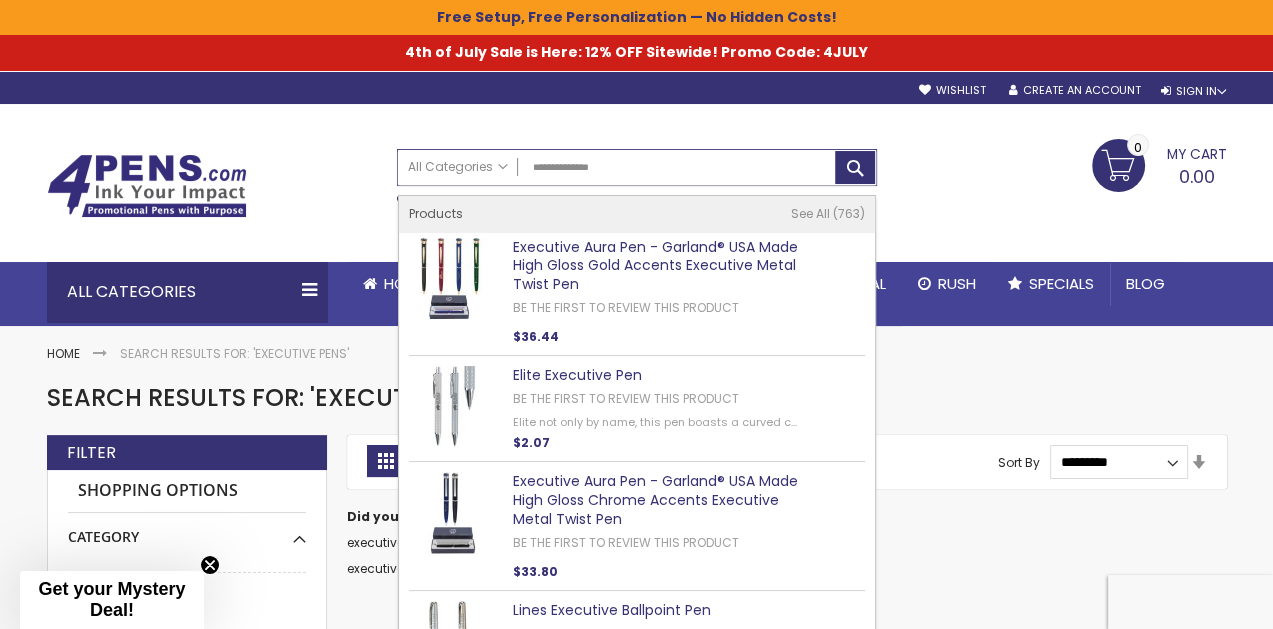click on "**********" at bounding box center (637, 167) 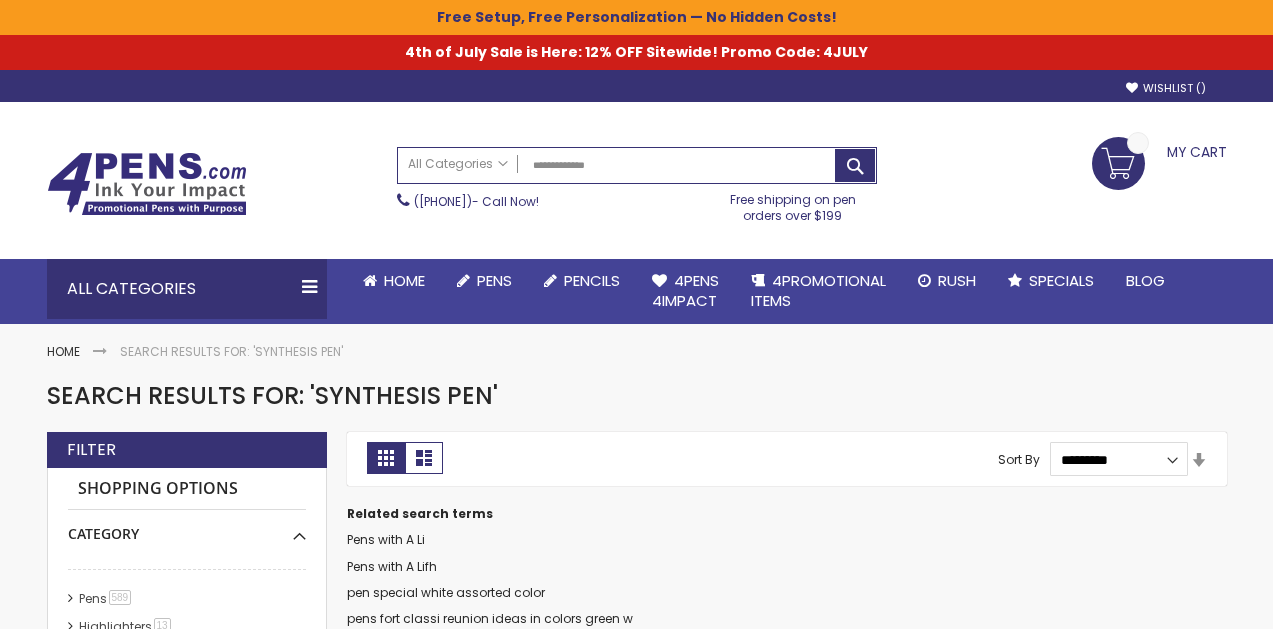 scroll, scrollTop: 0, scrollLeft: 0, axis: both 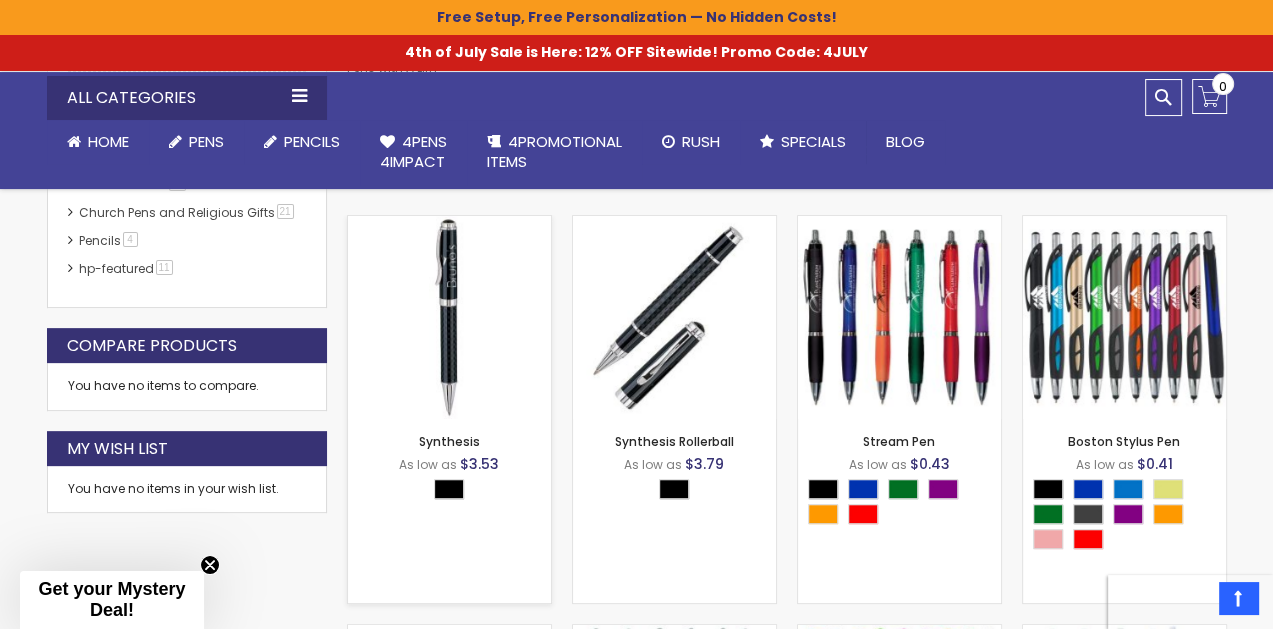 click on "-
***
+
Add to Cart" at bounding box center (449, 386) 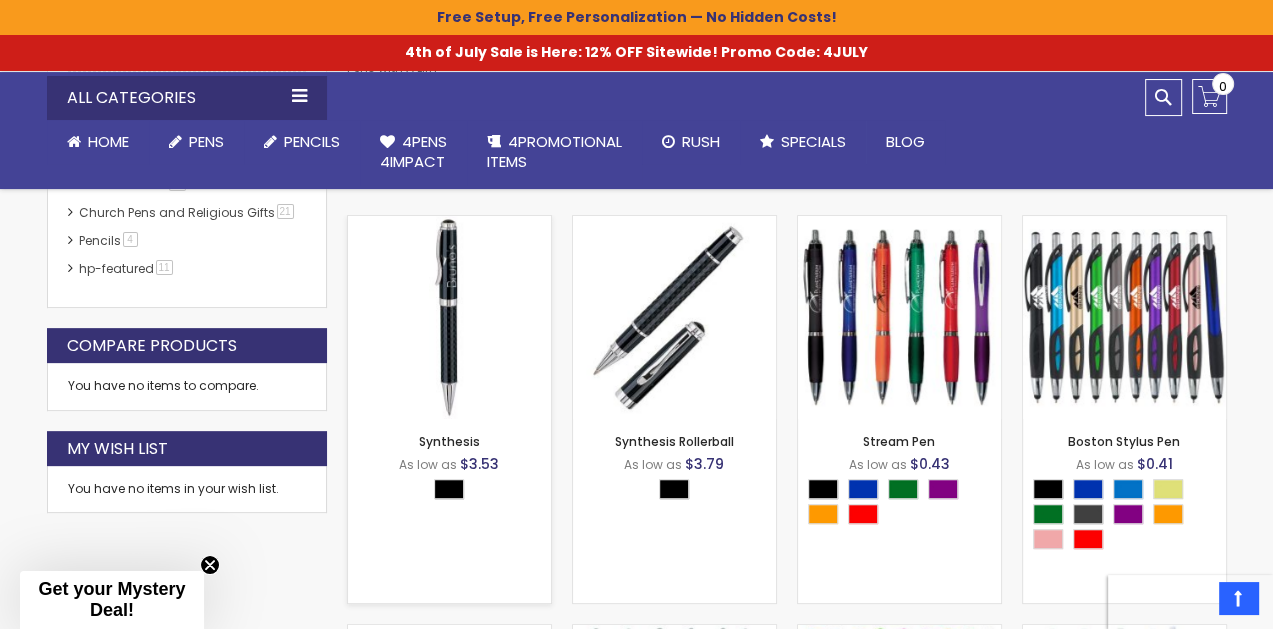 click at bounding box center [449, 317] 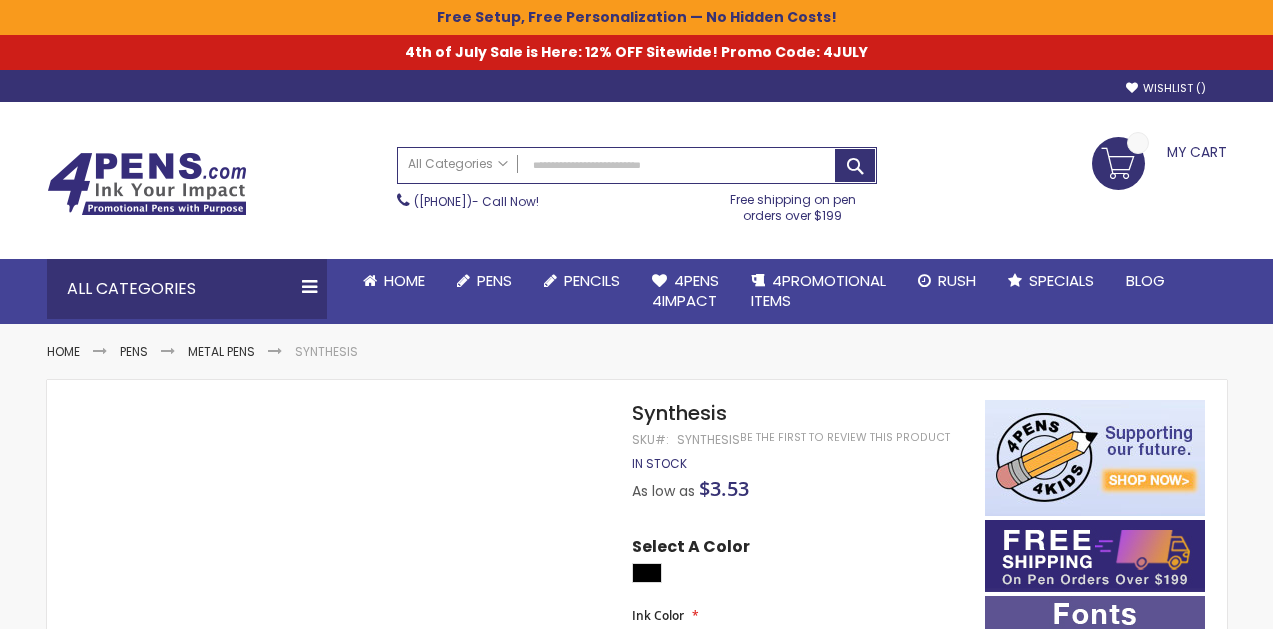 scroll, scrollTop: 0, scrollLeft: 0, axis: both 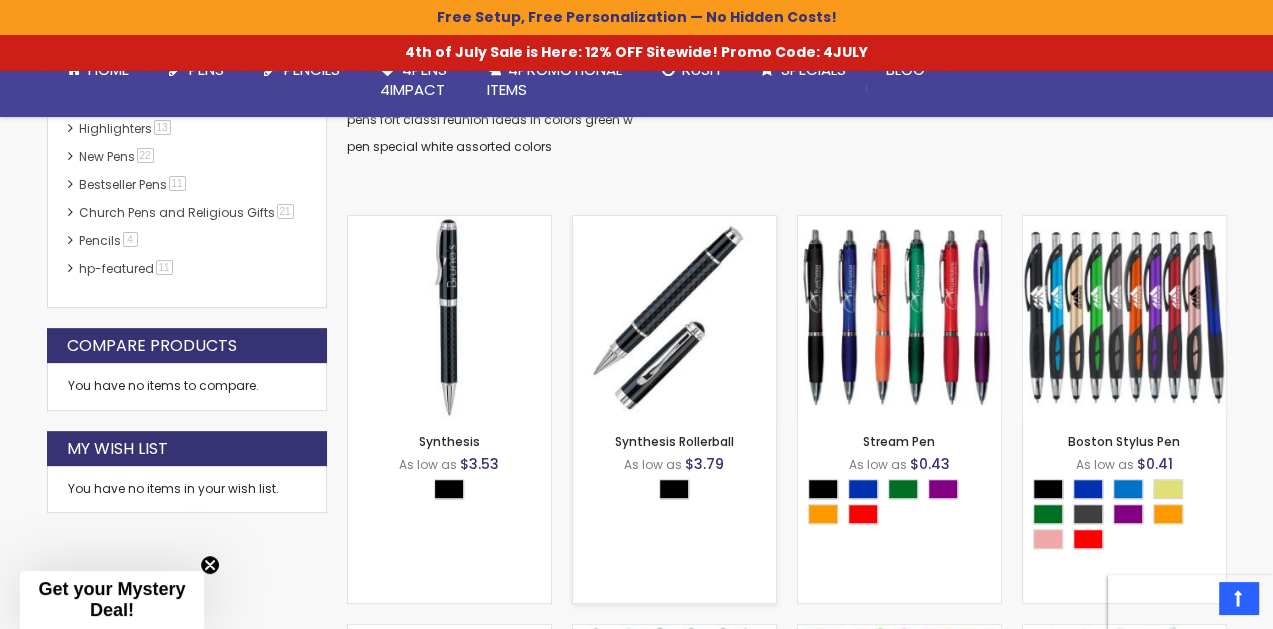 click at bounding box center (674, 317) 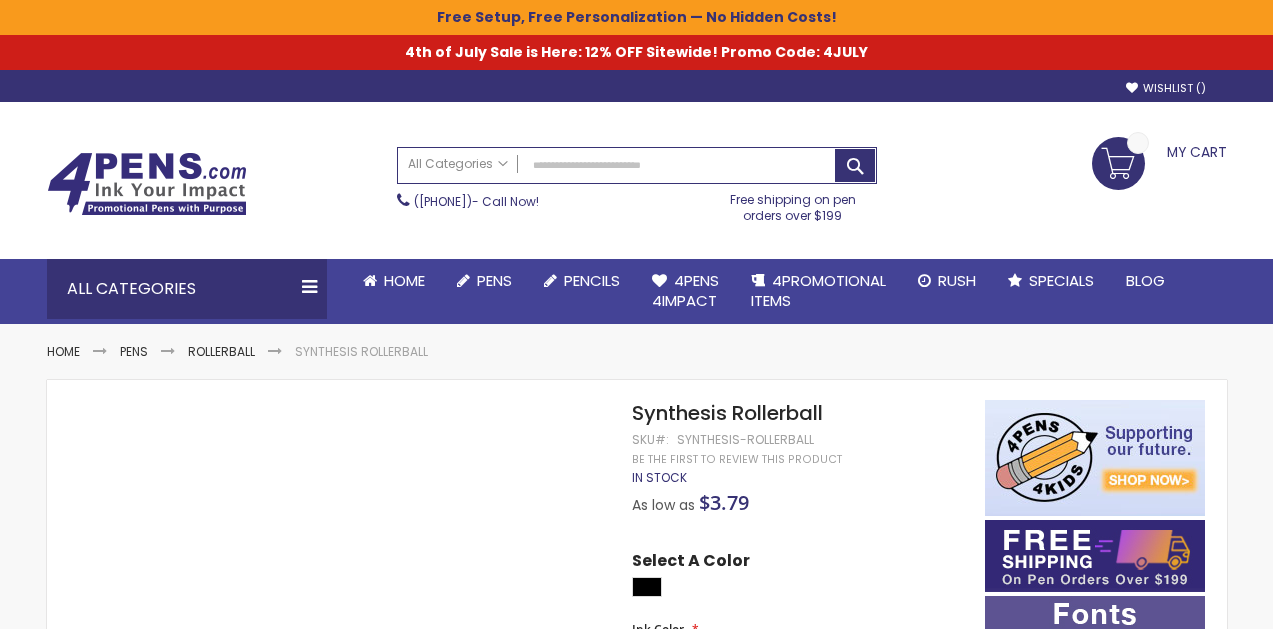 scroll, scrollTop: 0, scrollLeft: 0, axis: both 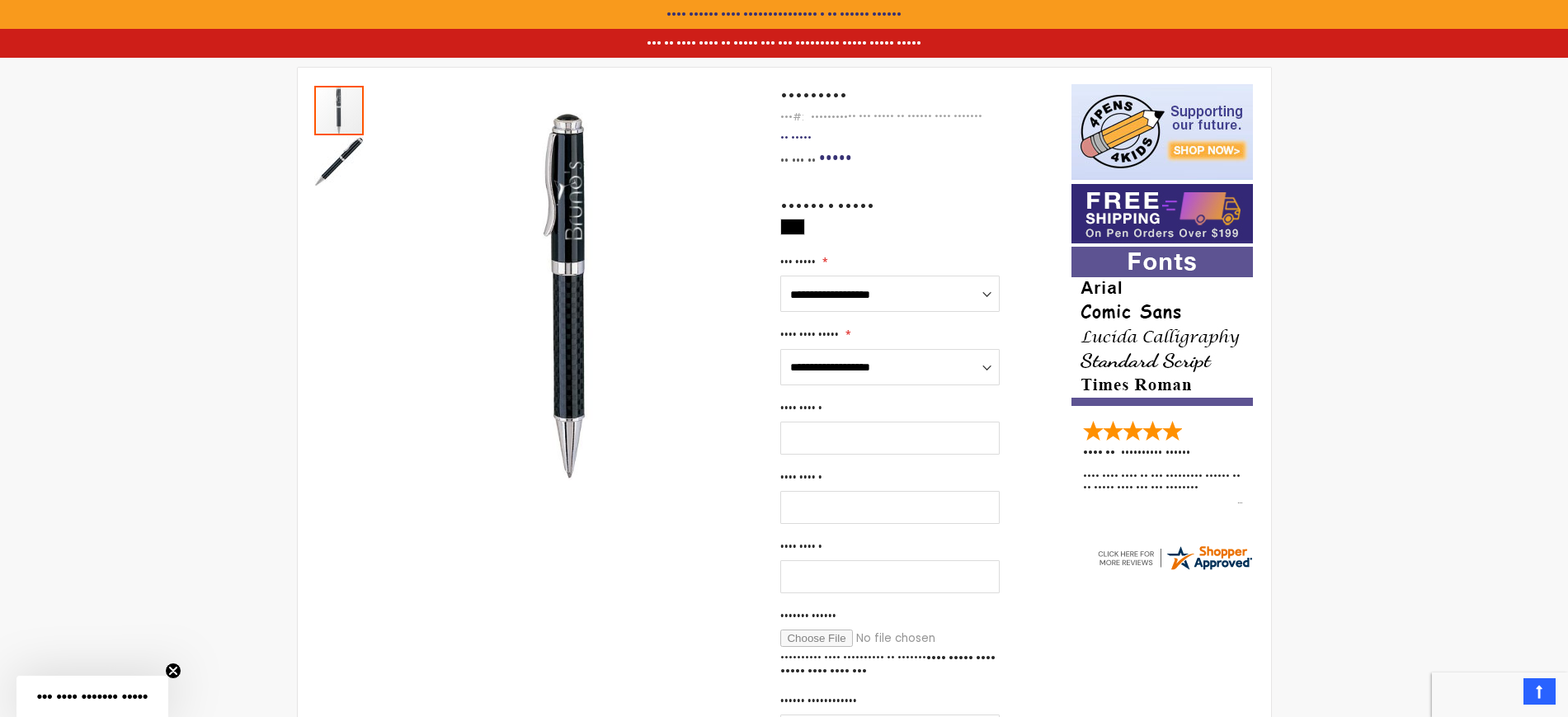 drag, startPoint x: 1166, startPoint y: 1, endPoint x: 237, endPoint y: 192, distance: 948.4313 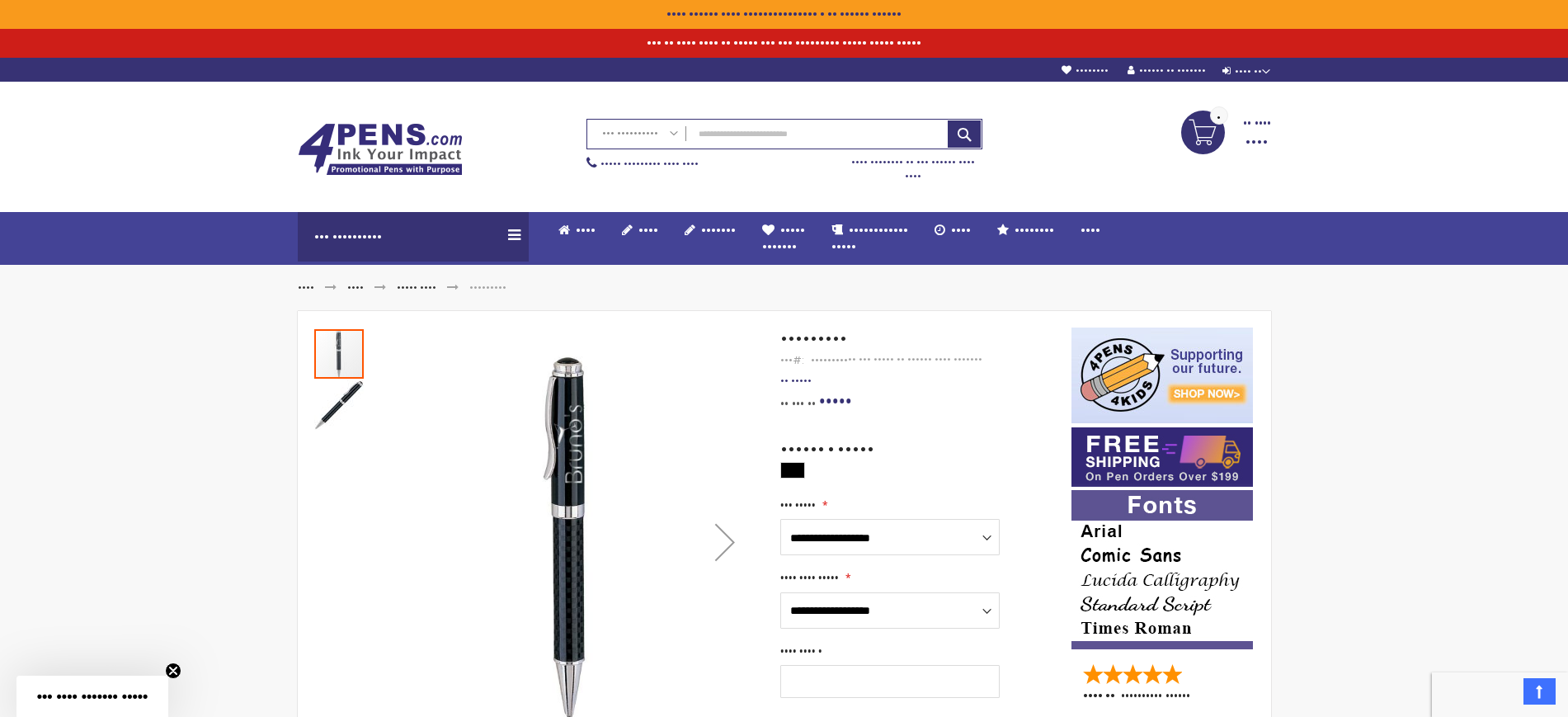 scroll, scrollTop: 0, scrollLeft: 0, axis: both 